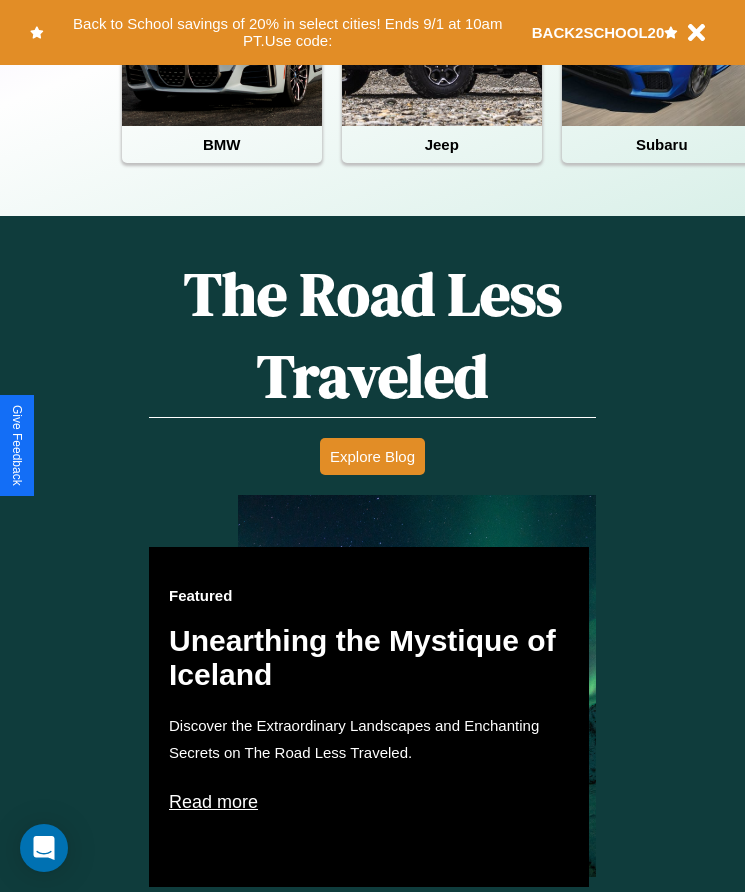 scroll, scrollTop: 817, scrollLeft: 0, axis: vertical 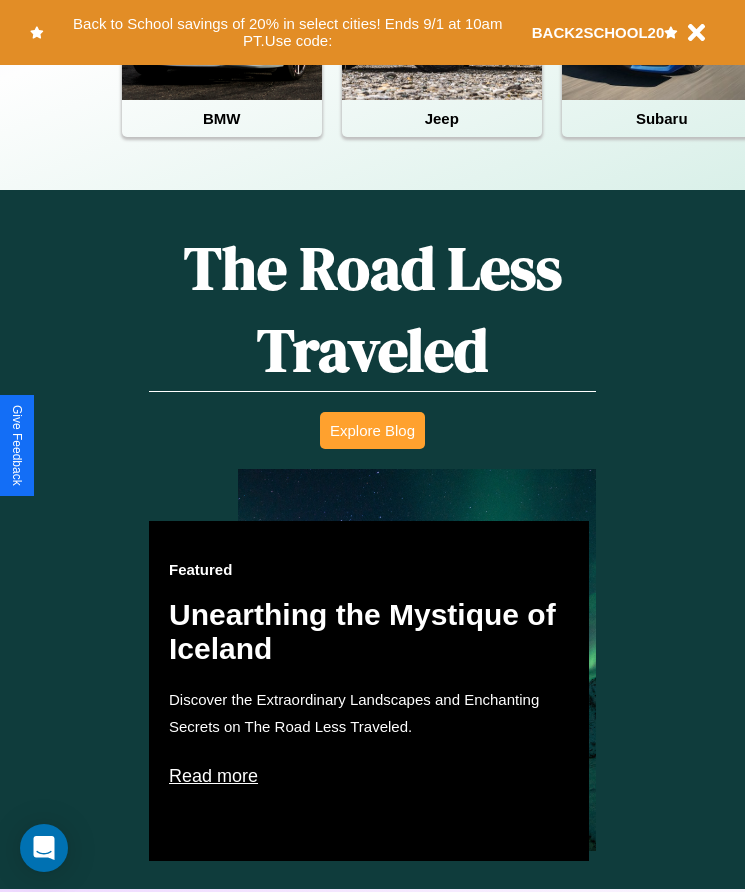 click on "Explore Blog" at bounding box center (372, 430) 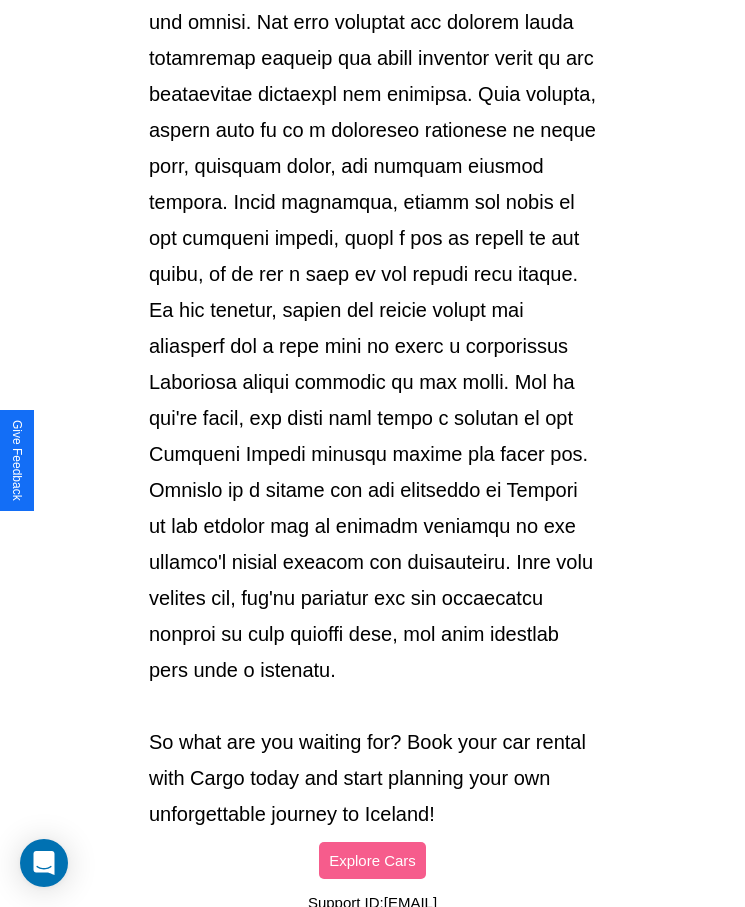 scroll, scrollTop: 2113, scrollLeft: 0, axis: vertical 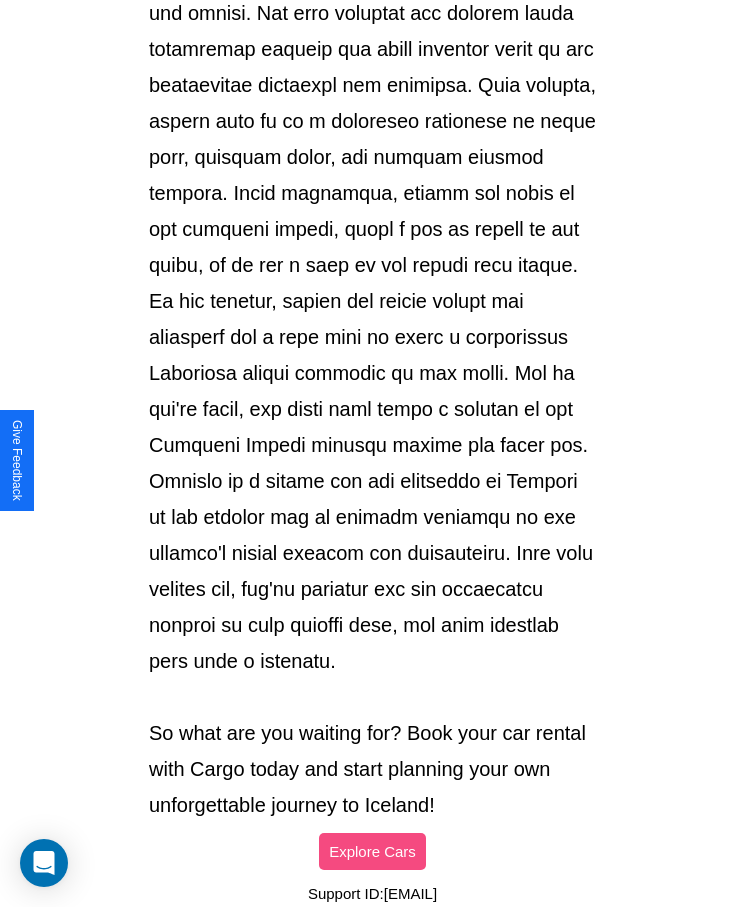 click on "Explore Cars" at bounding box center [372, 851] 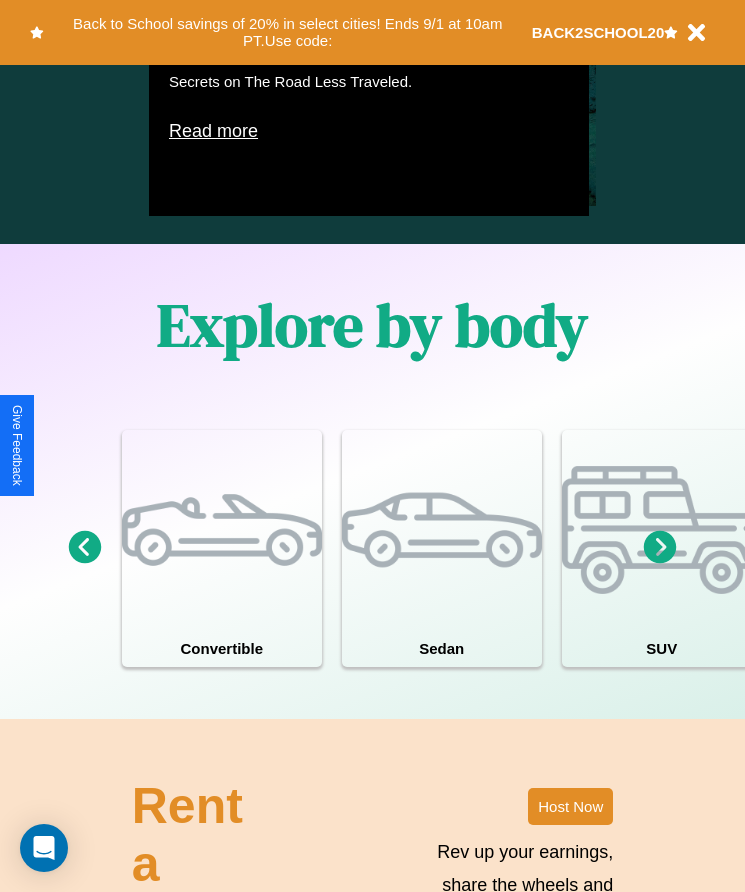 scroll, scrollTop: 1527, scrollLeft: 0, axis: vertical 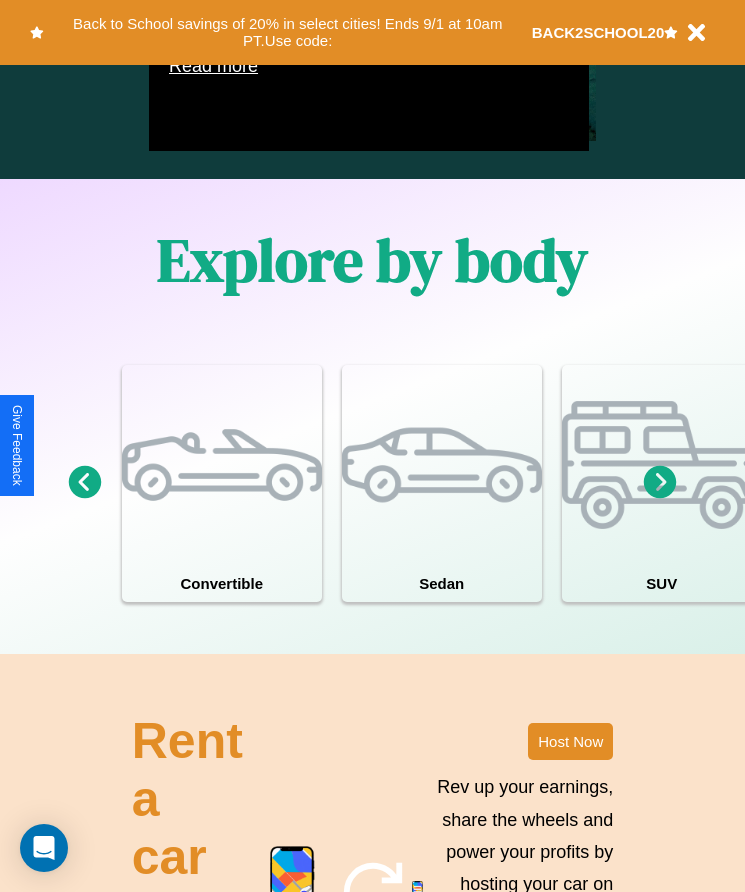 click 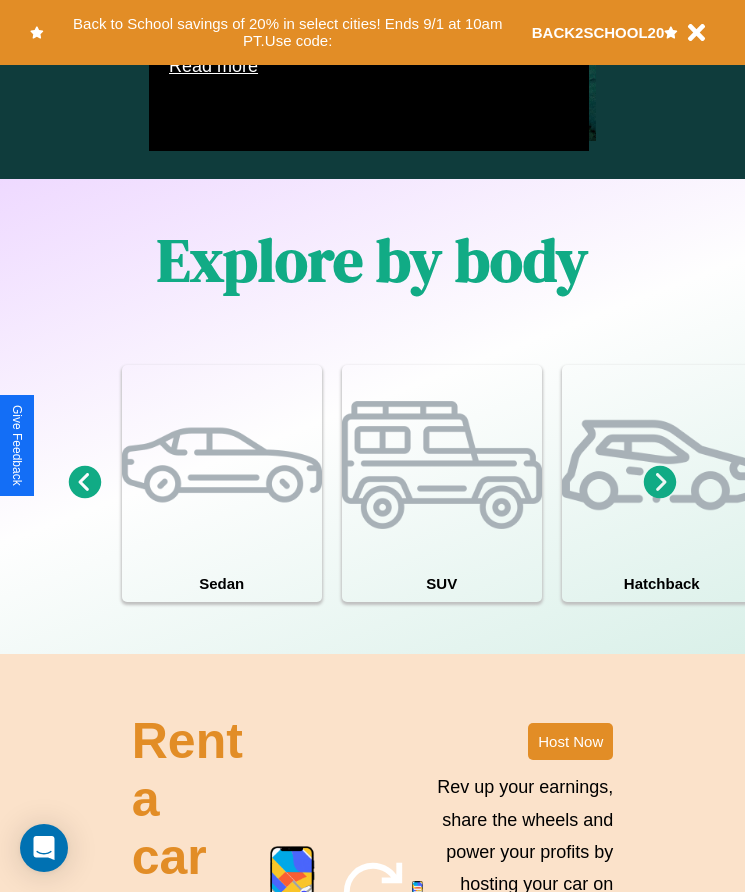 click 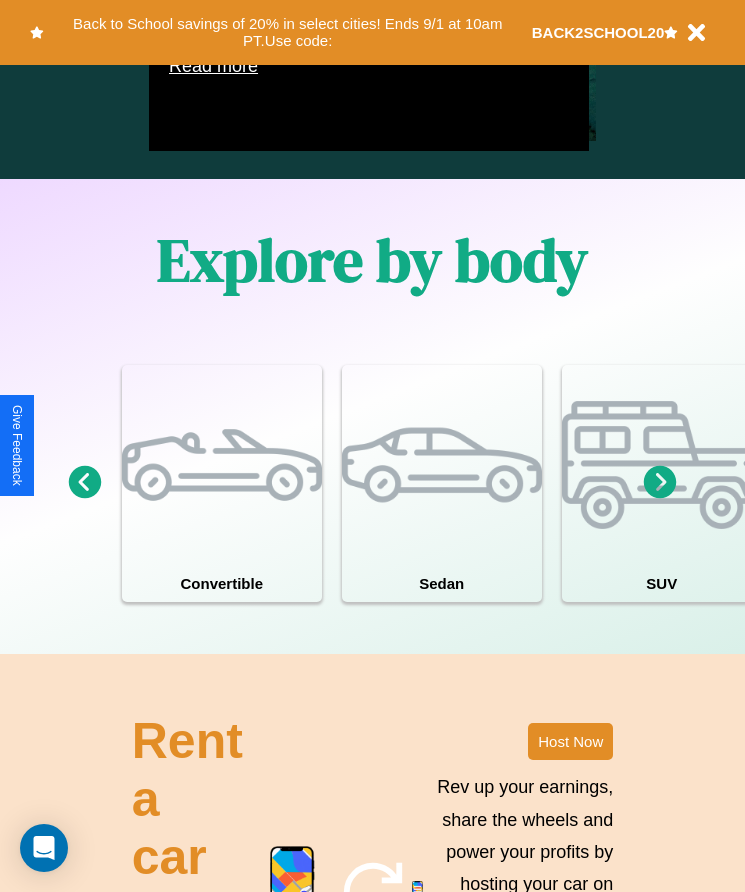click 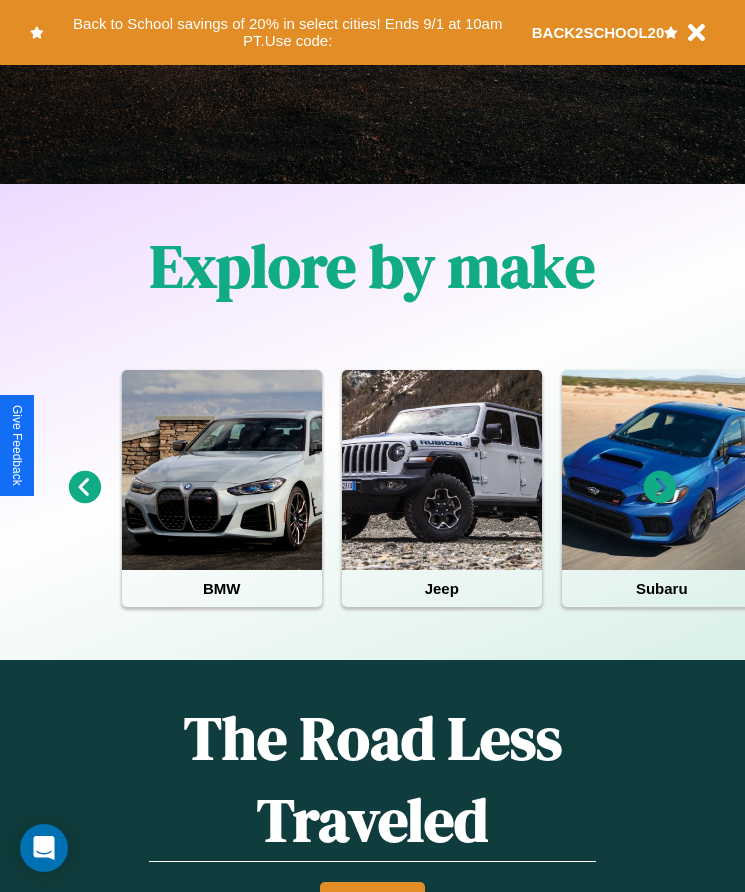 scroll, scrollTop: 334, scrollLeft: 0, axis: vertical 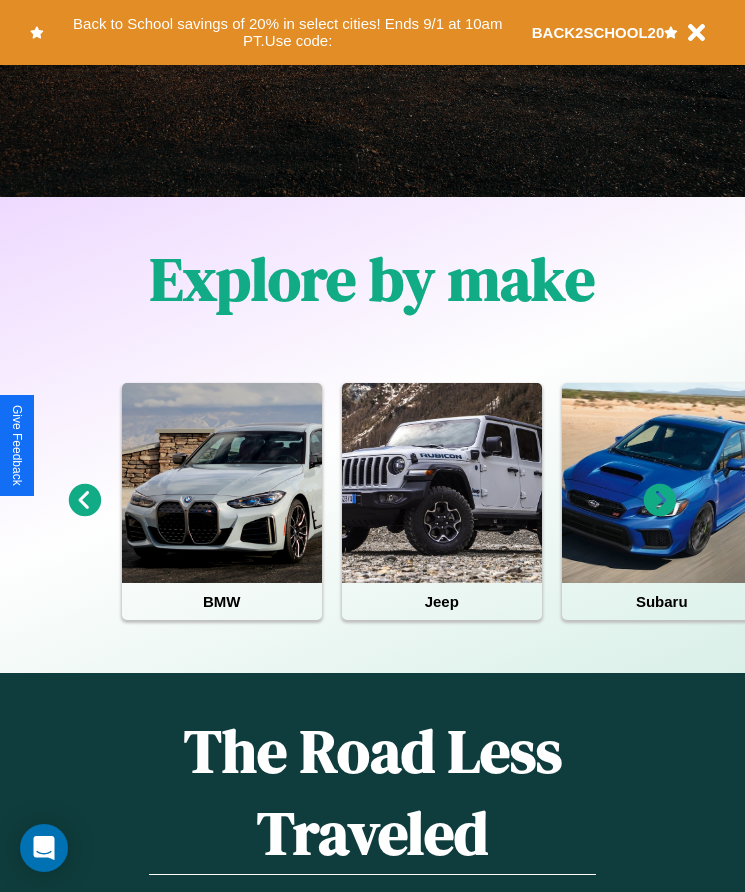 click 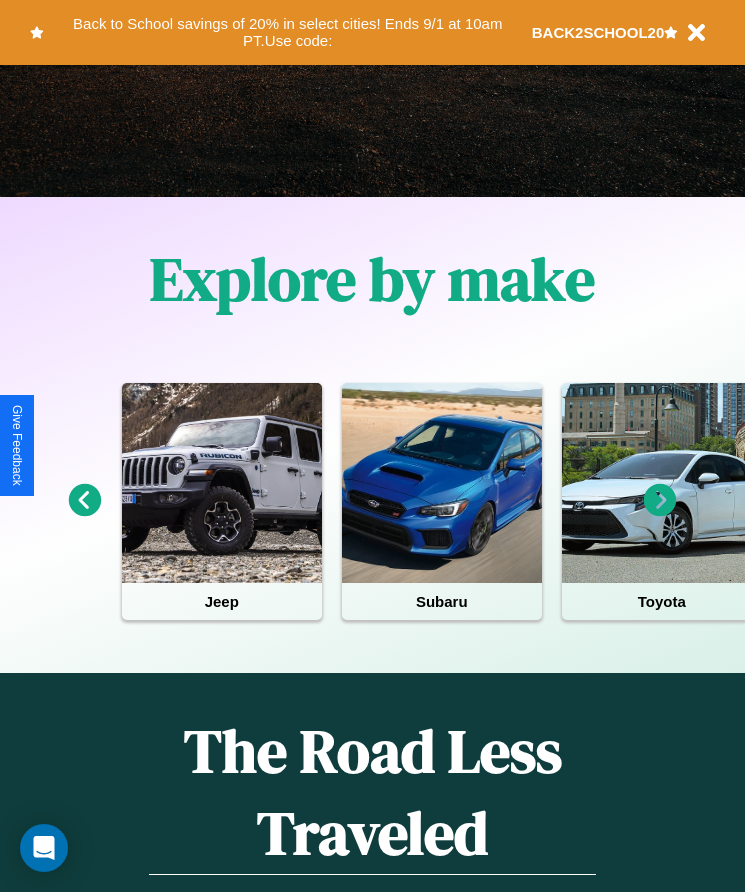 click 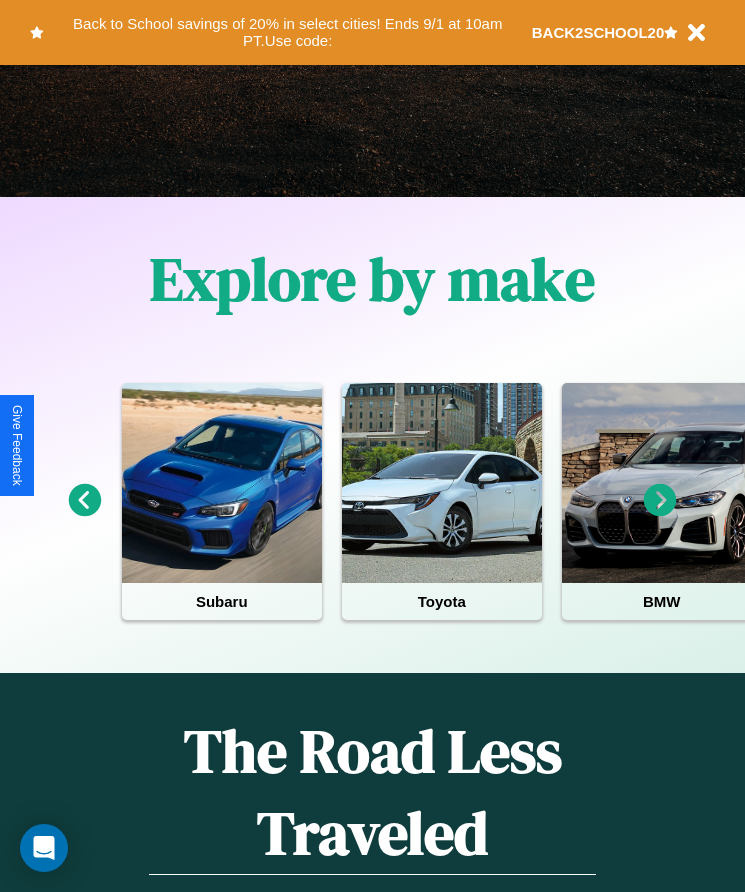 click 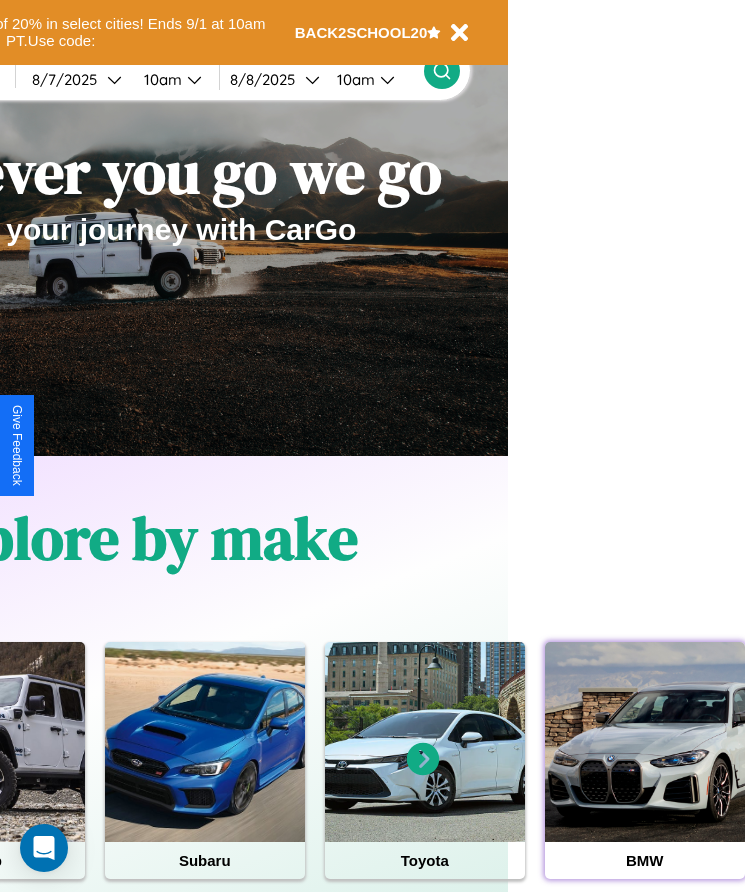 click at bounding box center [645, 742] 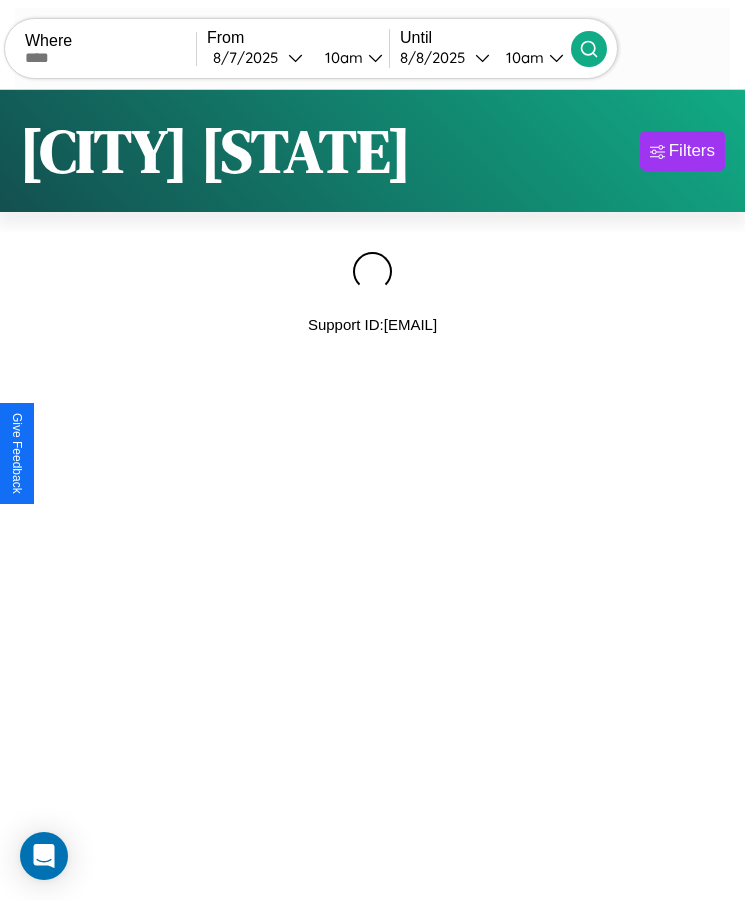 scroll, scrollTop: 0, scrollLeft: 0, axis: both 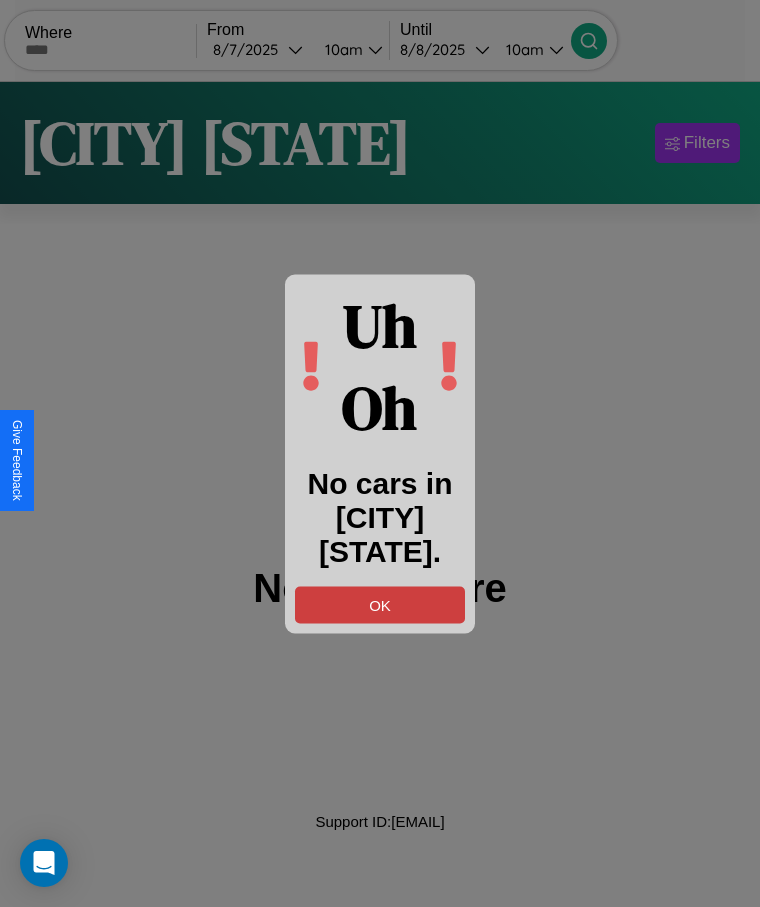 click on "OK" at bounding box center [380, 604] 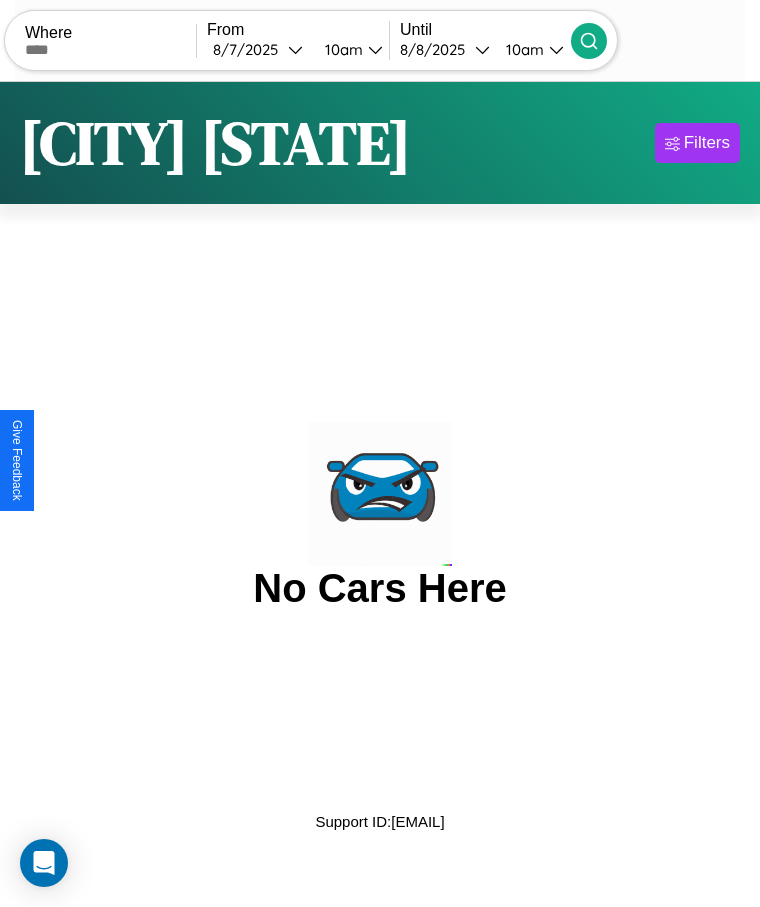 click at bounding box center (110, 50) 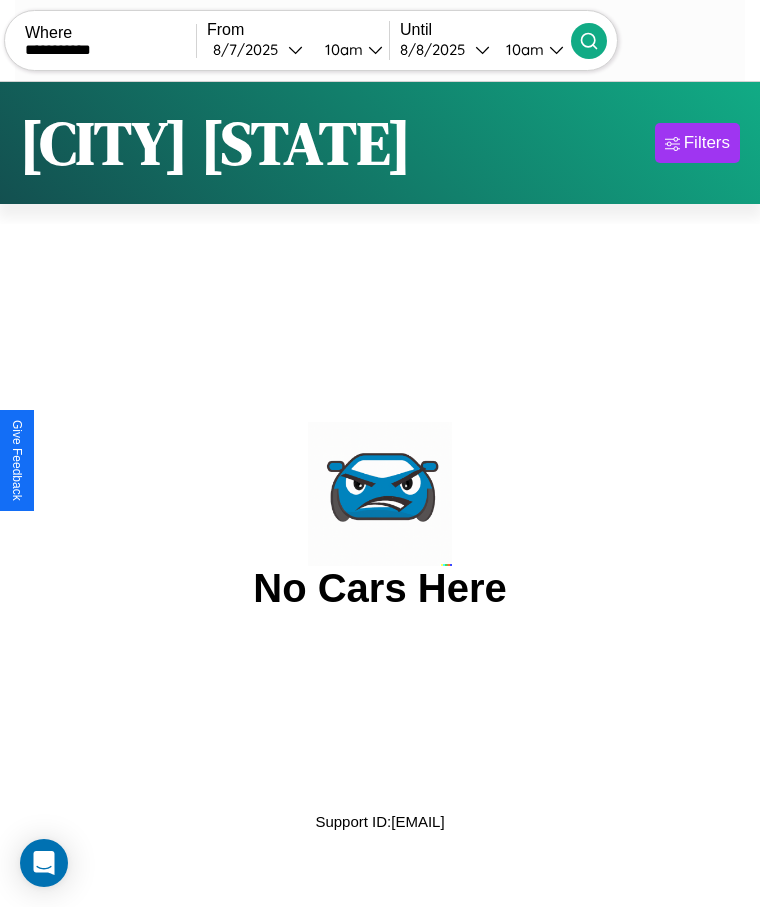 type on "**********" 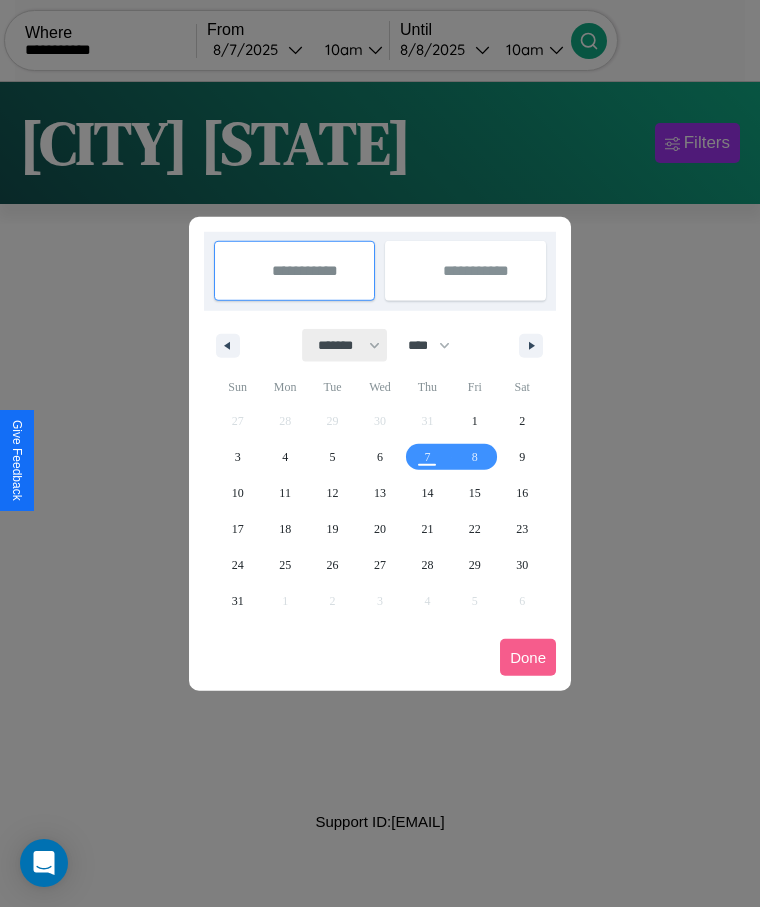 click on "******* ******** ***** ***** *** **** **** ****** ********* ******* ******** ********" at bounding box center (345, 345) 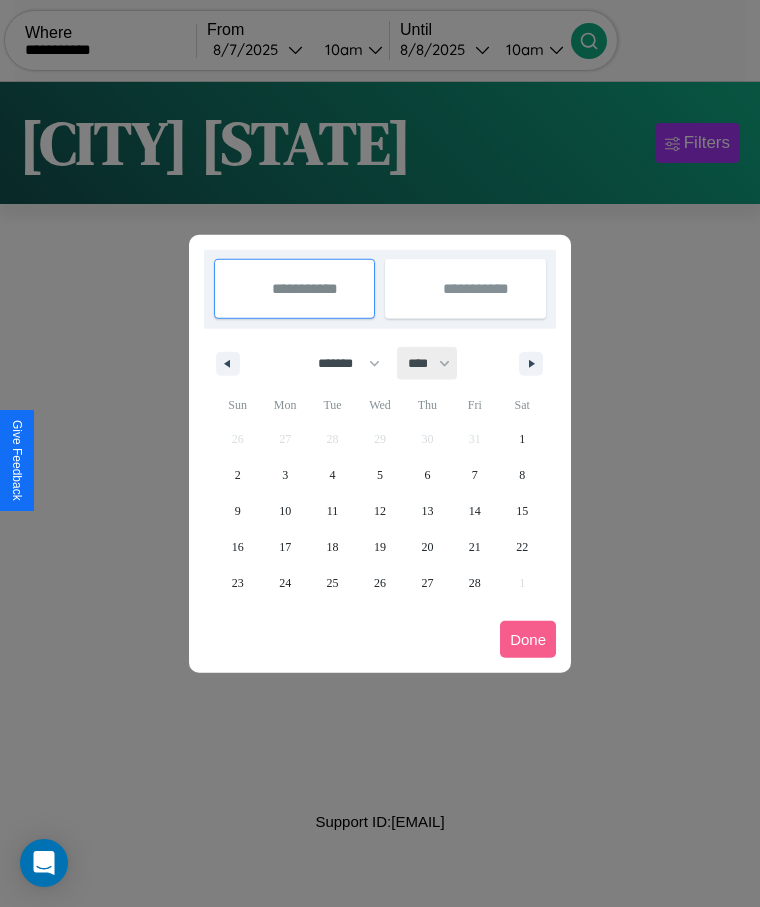 click on "**** **** **** **** **** **** **** **** **** **** **** **** **** **** **** **** **** **** **** **** **** **** **** **** **** **** **** **** **** **** **** **** **** **** **** **** **** **** **** **** **** **** **** **** **** **** **** **** **** **** **** **** **** **** **** **** **** **** **** **** **** **** **** **** **** **** **** **** **** **** **** **** **** **** **** **** **** **** **** **** **** **** **** **** **** **** **** **** **** **** **** **** **** **** **** **** **** **** **** **** **** **** **** **** **** **** **** **** **** **** **** **** **** **** **** **** **** **** **** **** ****" at bounding box center (428, 363) 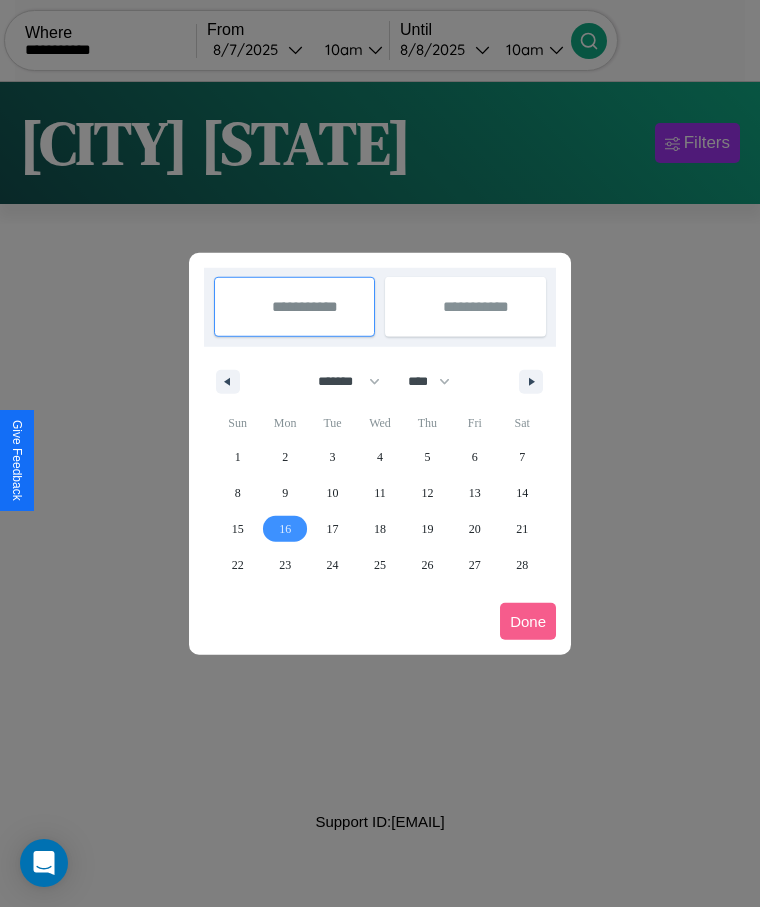 click on "16" at bounding box center (285, 529) 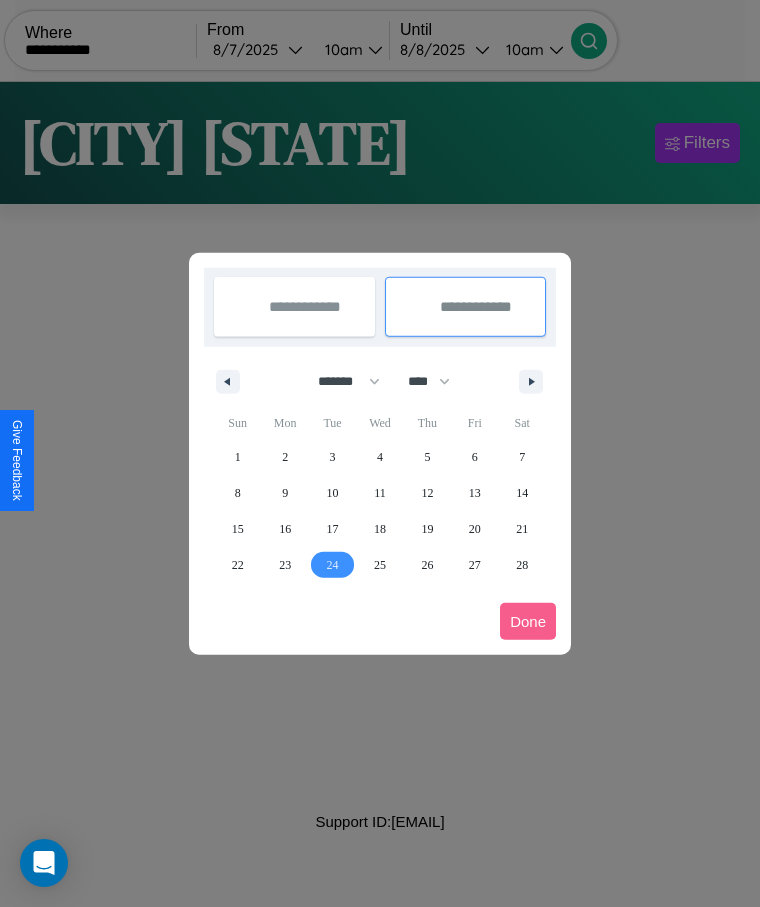 click on "24" at bounding box center (333, 565) 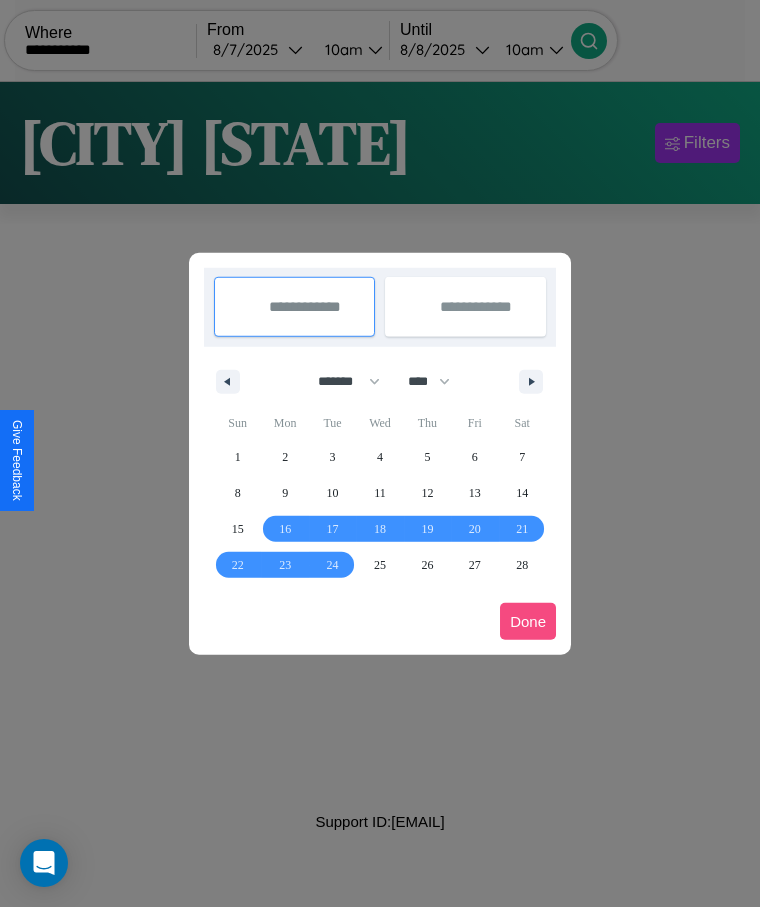 click on "Done" at bounding box center (528, 621) 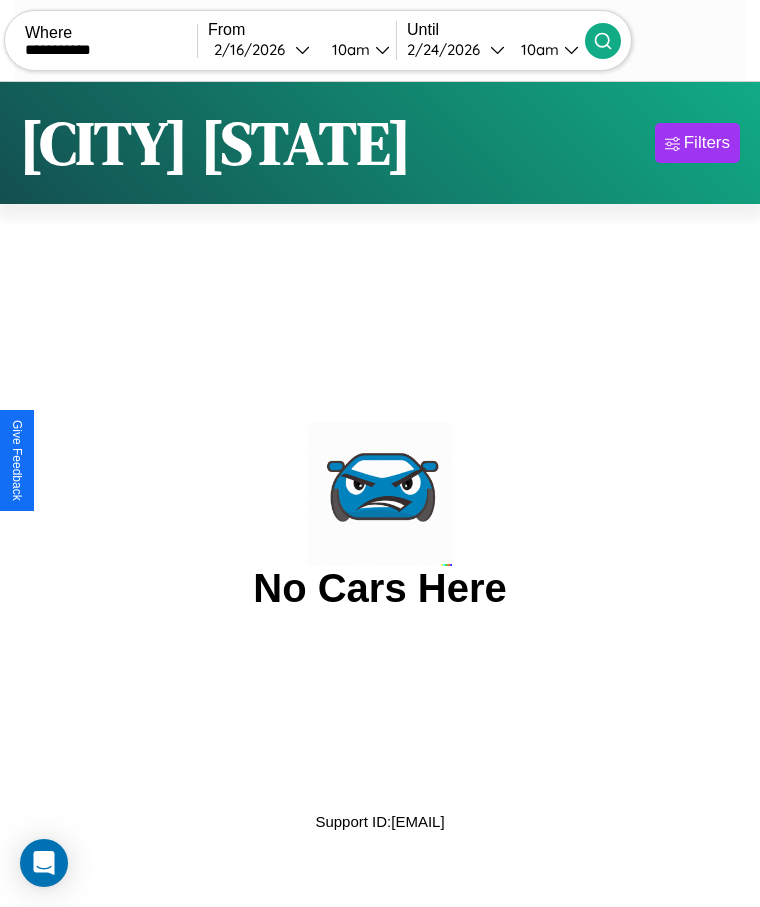 click on "10am" at bounding box center (348, 49) 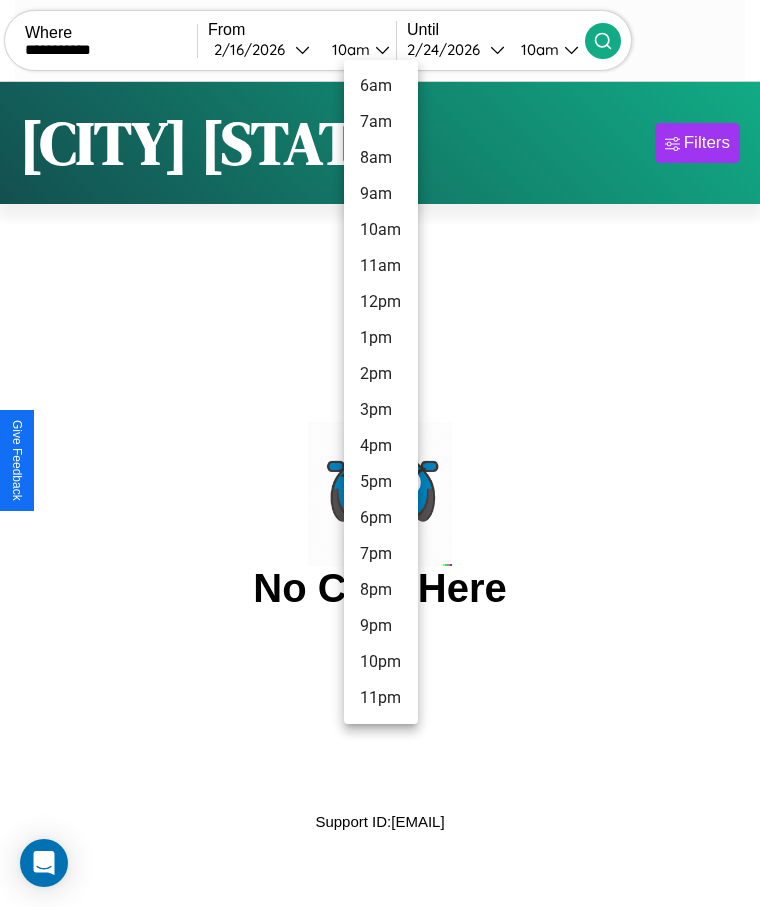 click on "11pm" at bounding box center (381, 698) 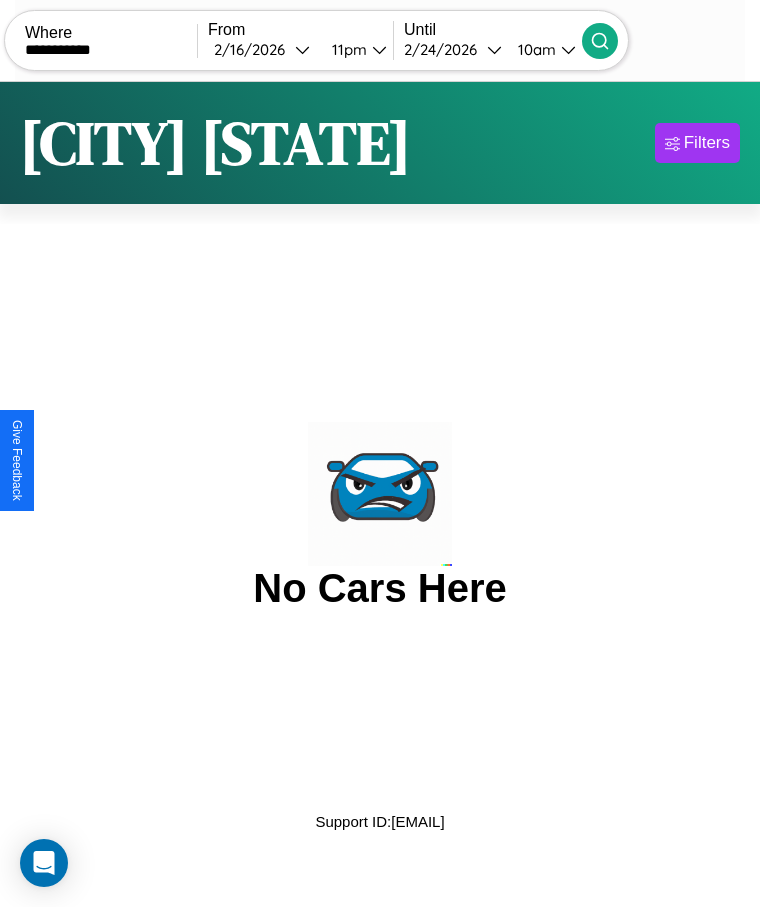 click 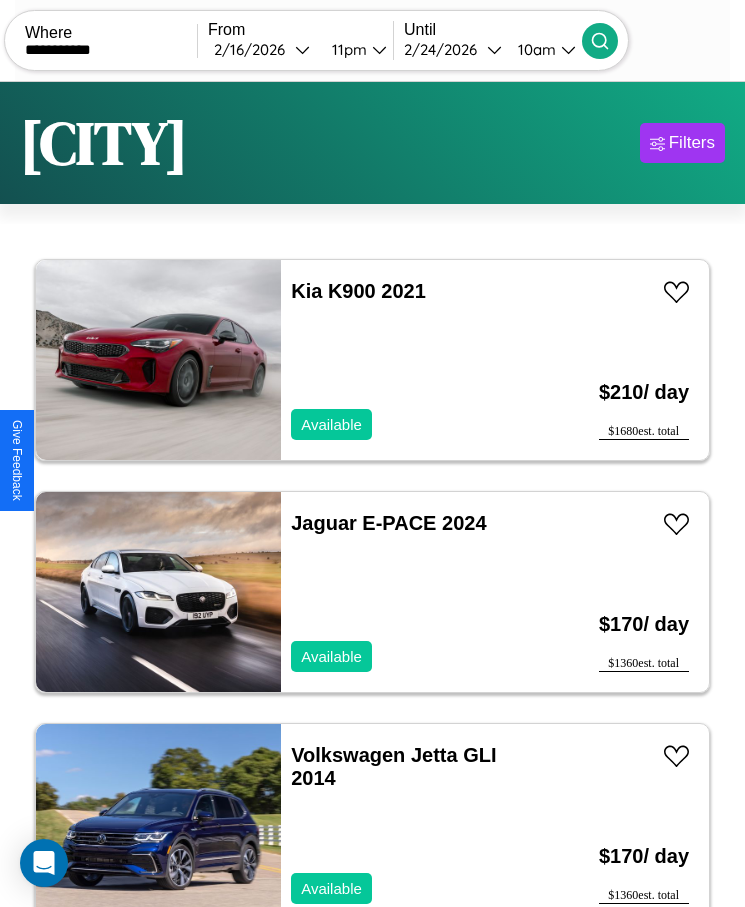 scroll, scrollTop: 50, scrollLeft: 0, axis: vertical 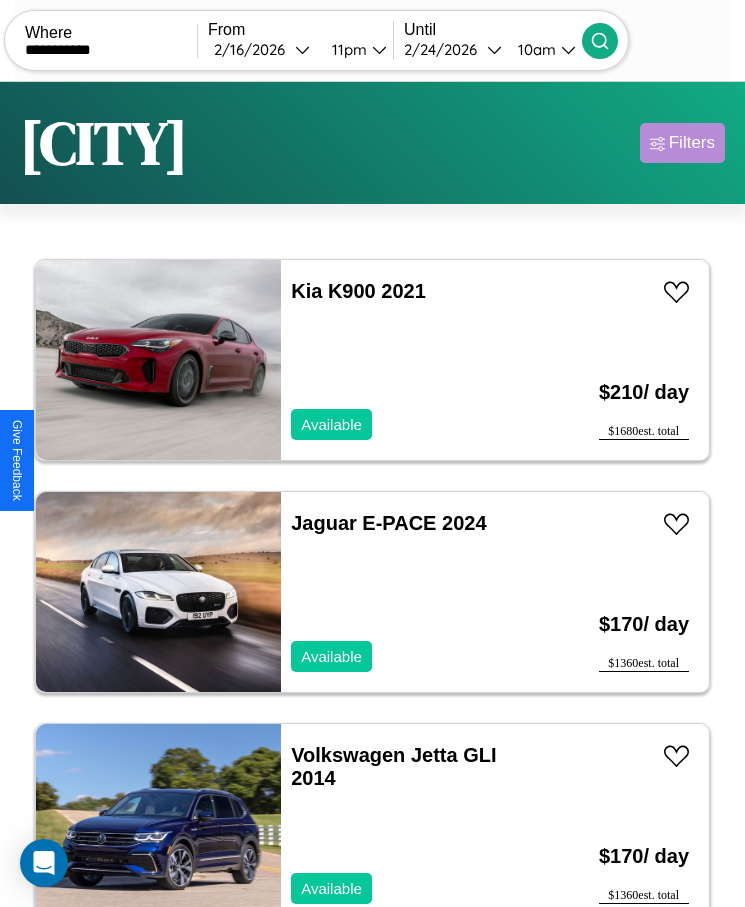 click on "Filters" at bounding box center [692, 143] 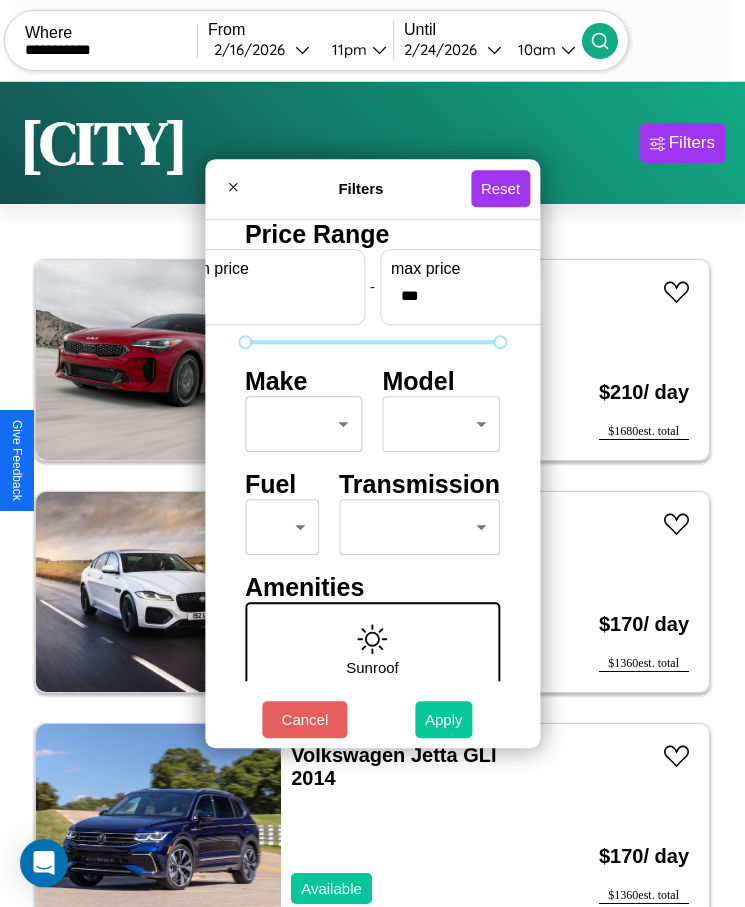 click on "Apply" at bounding box center (444, 719) 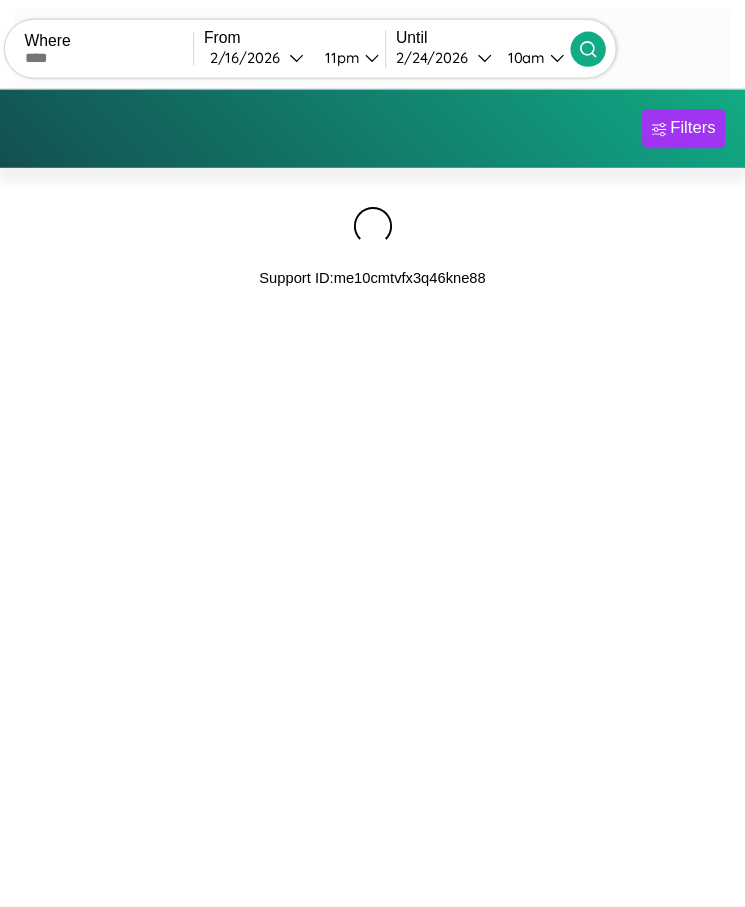 scroll, scrollTop: 0, scrollLeft: 0, axis: both 